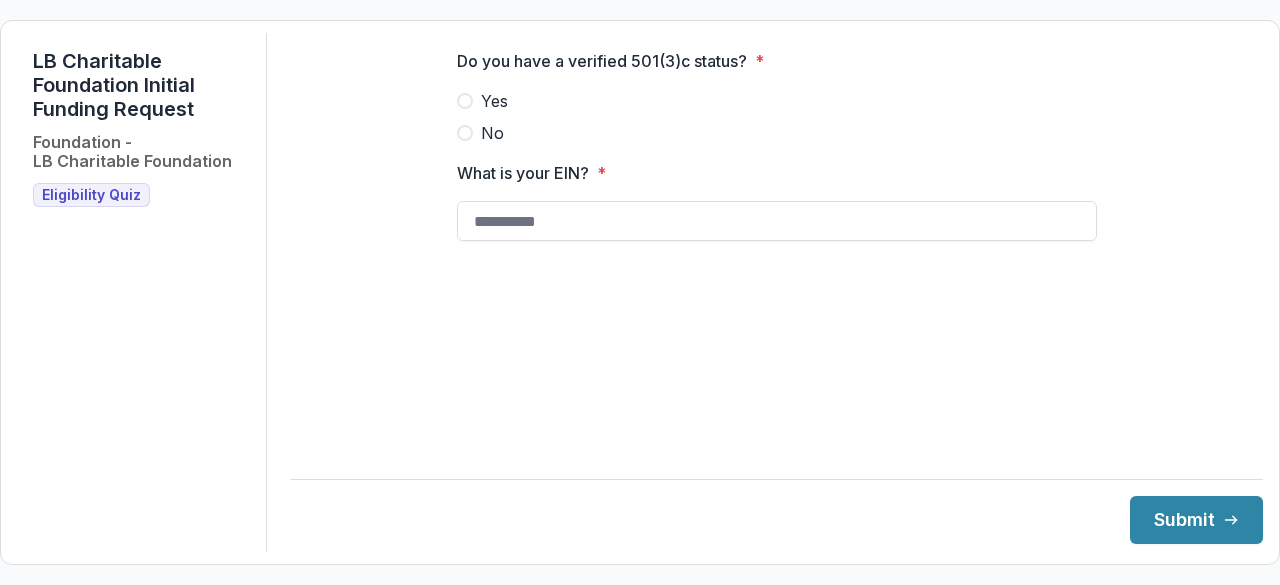scroll, scrollTop: 0, scrollLeft: 0, axis: both 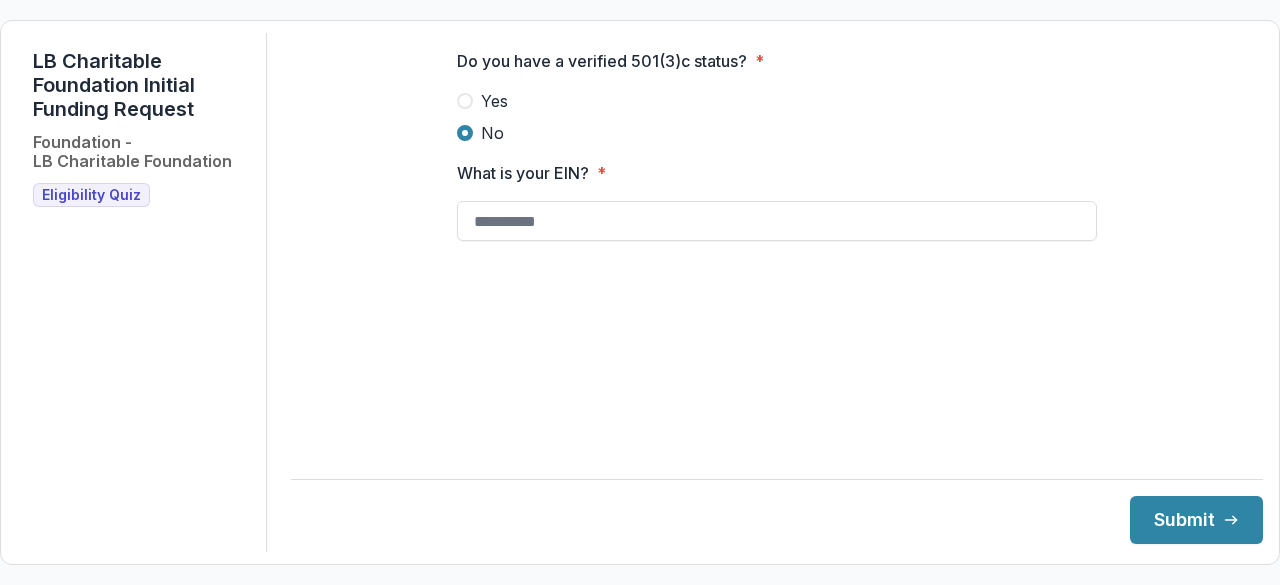 click at bounding box center (465, 101) 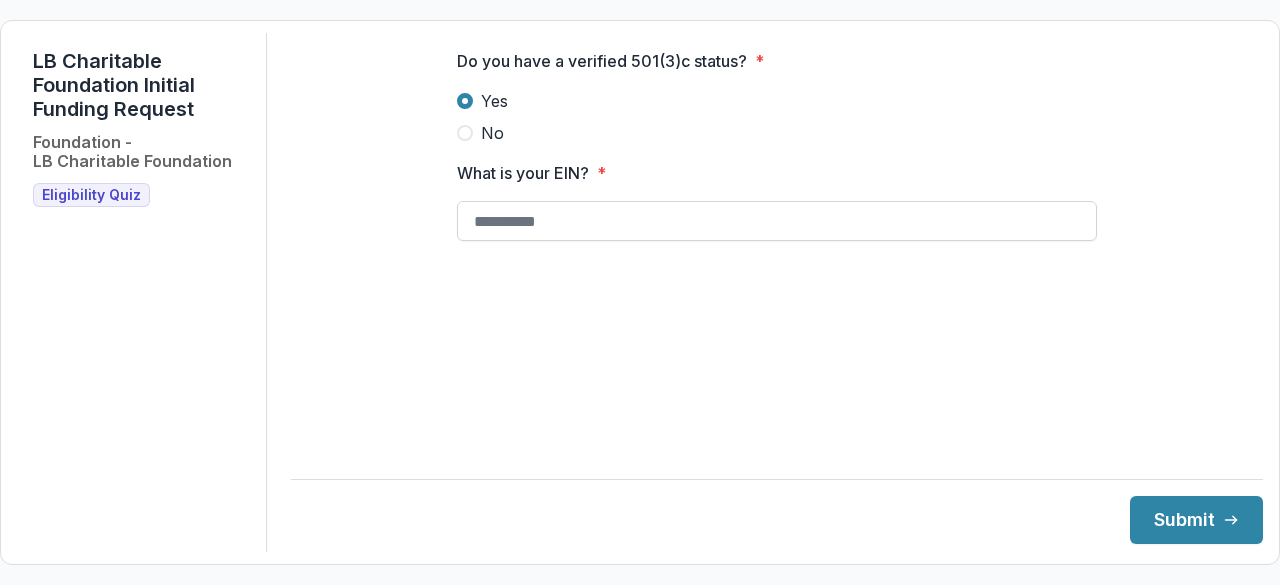 click on "What is your EIN? *" at bounding box center [777, 221] 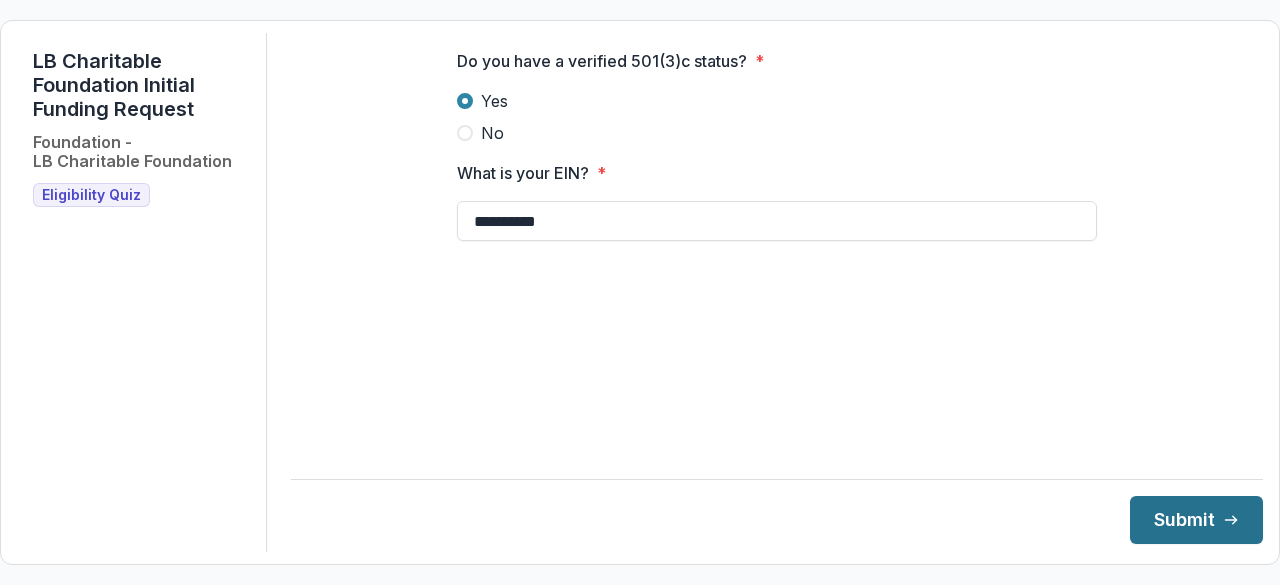 type on "**********" 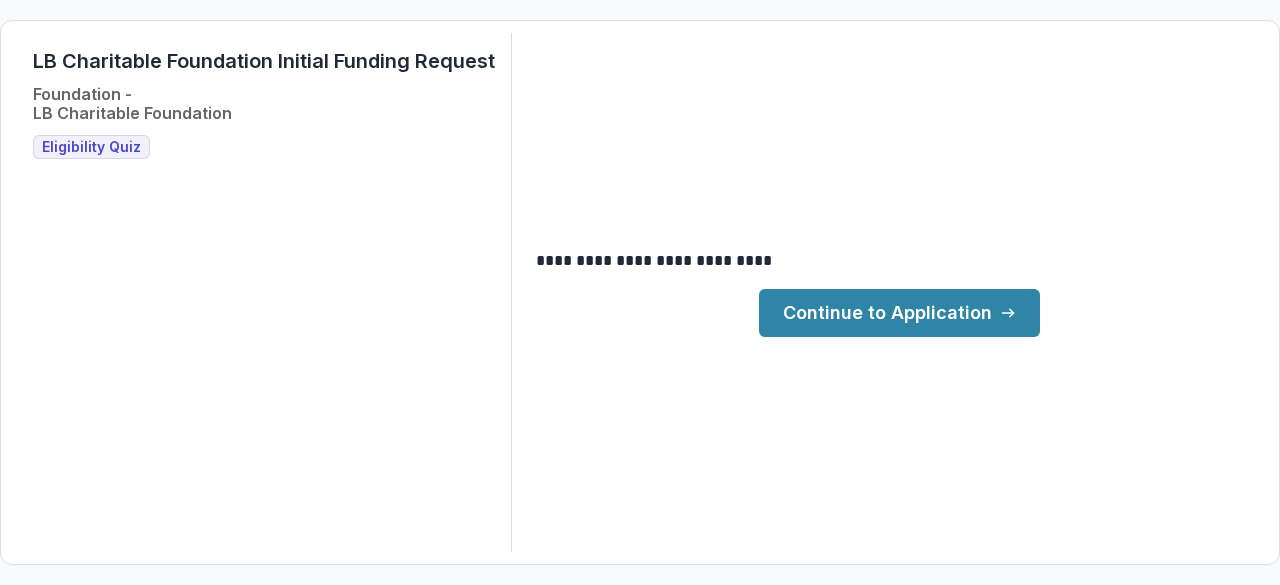 click on "Continue to Application" at bounding box center [899, 313] 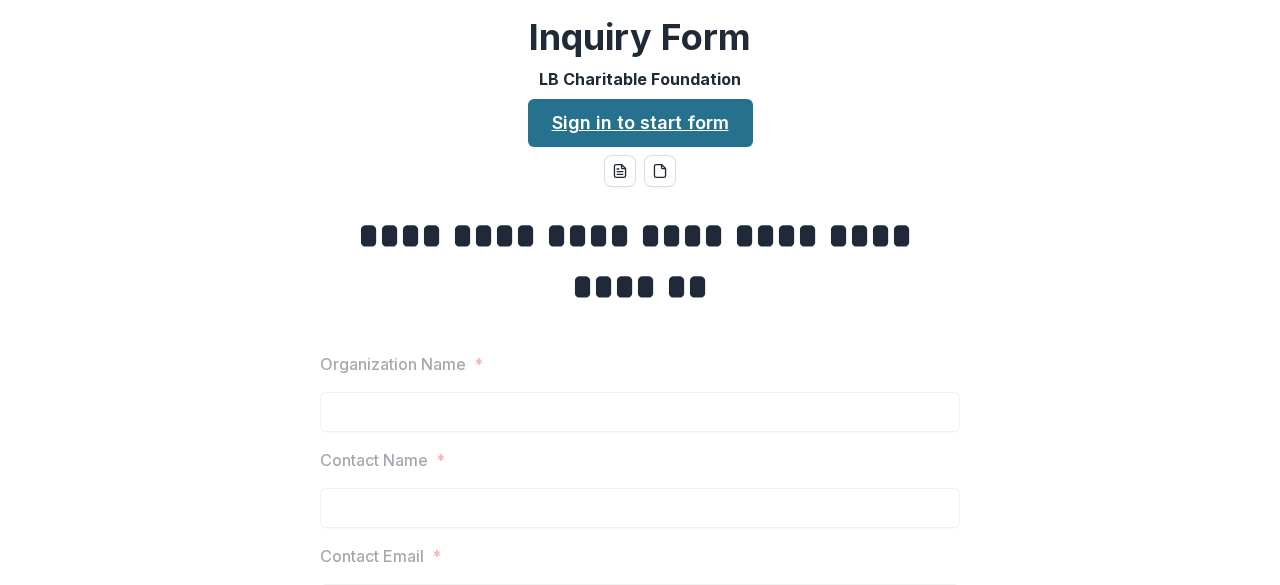 click on "Sign in to start form" at bounding box center (640, 123) 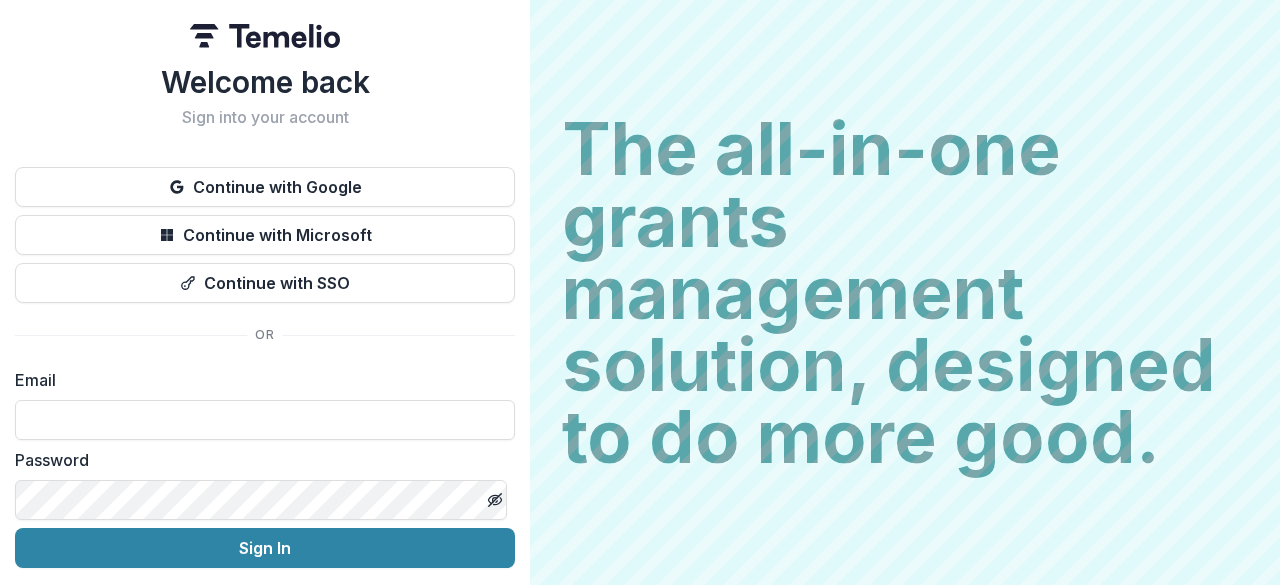 scroll, scrollTop: 0, scrollLeft: 0, axis: both 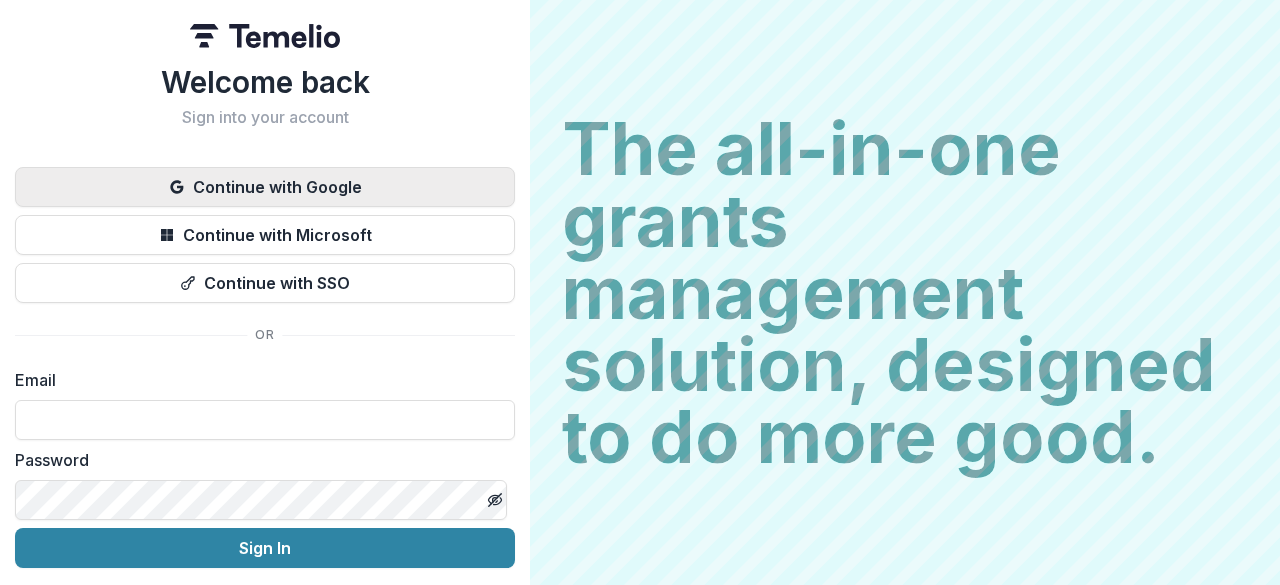 click on "Continue with Google" at bounding box center [265, 187] 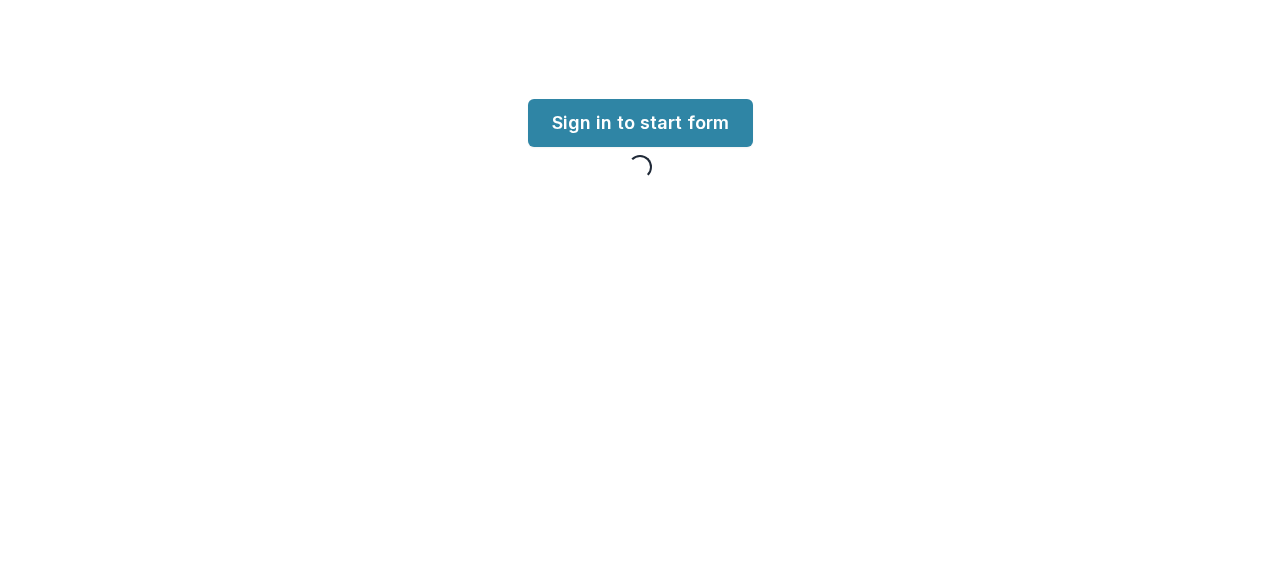 scroll, scrollTop: 0, scrollLeft: 0, axis: both 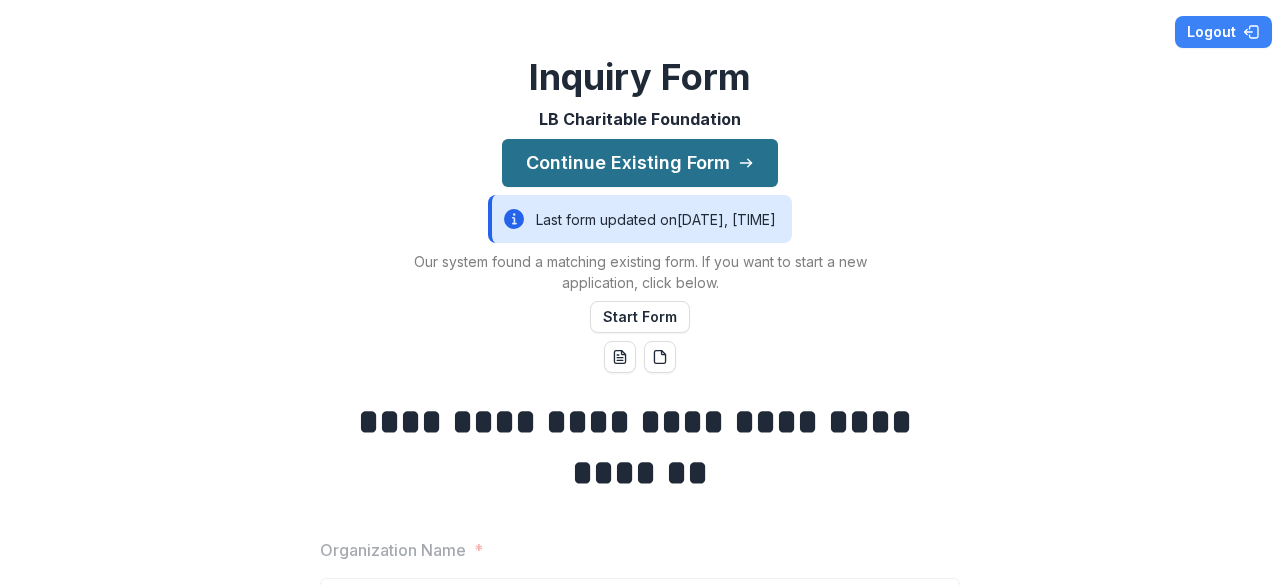 click on "Continue Existing Form" at bounding box center (640, 163) 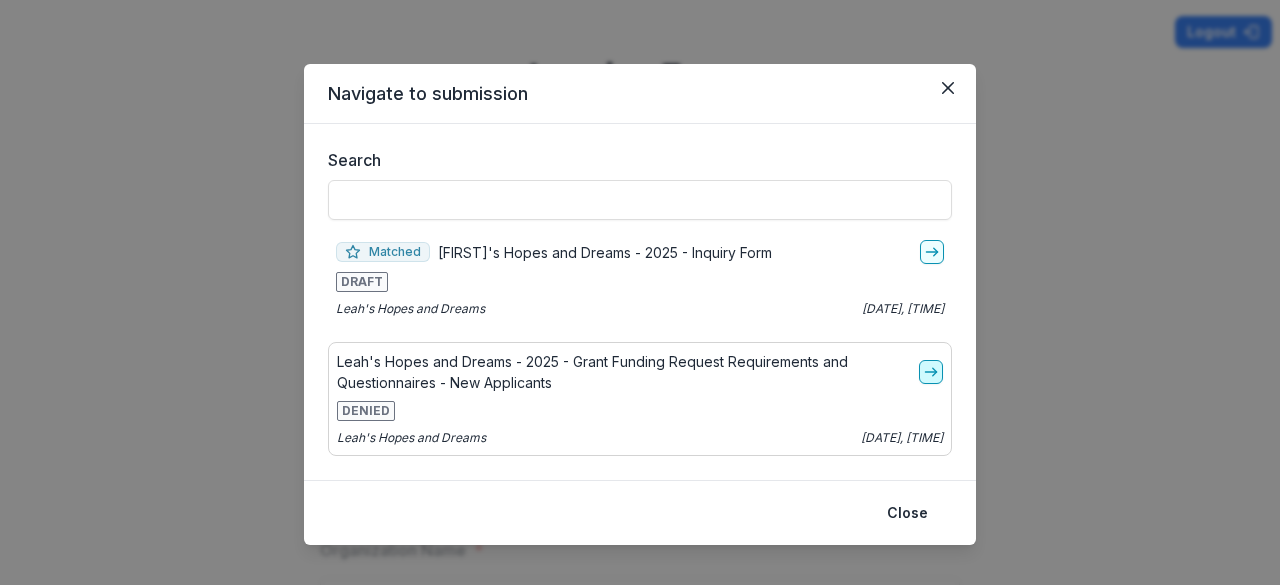 click 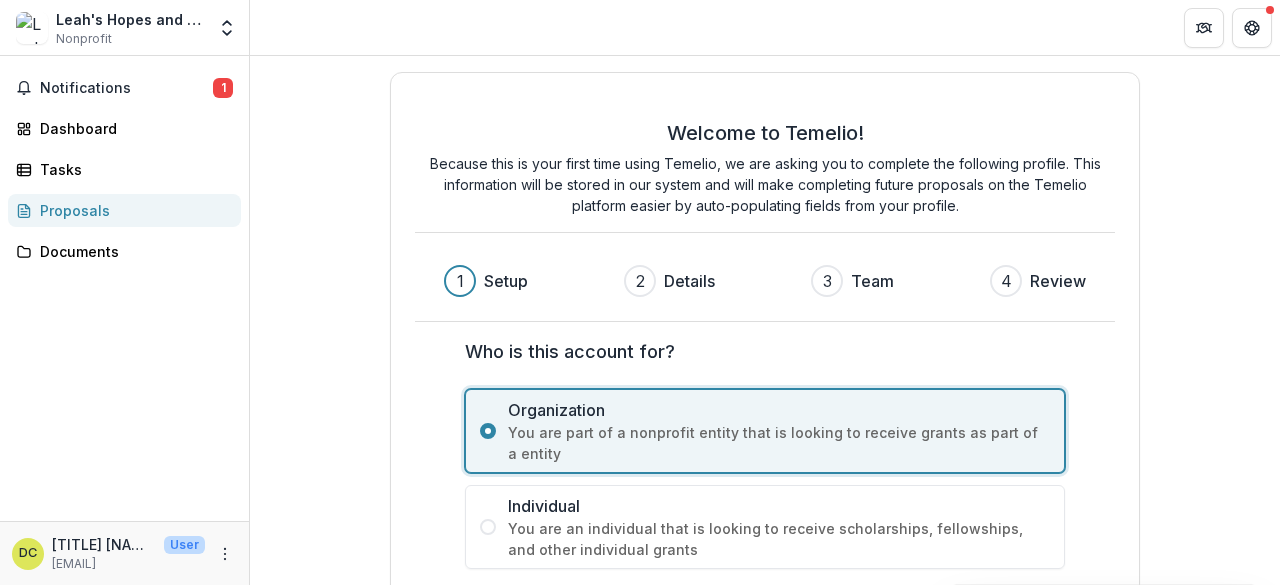 click on "Notifications 1 Dashboard Tasks Proposals Documents" at bounding box center [124, 288] 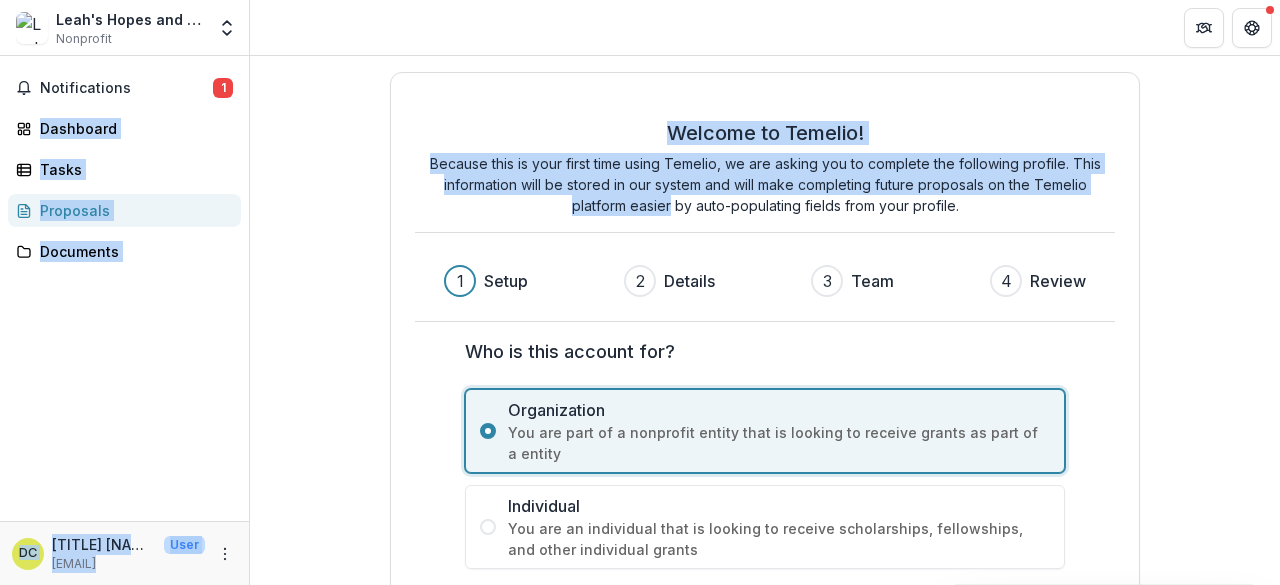 drag, startPoint x: 212, startPoint y: 104, endPoint x: 695, endPoint y: 230, distance: 499.1643 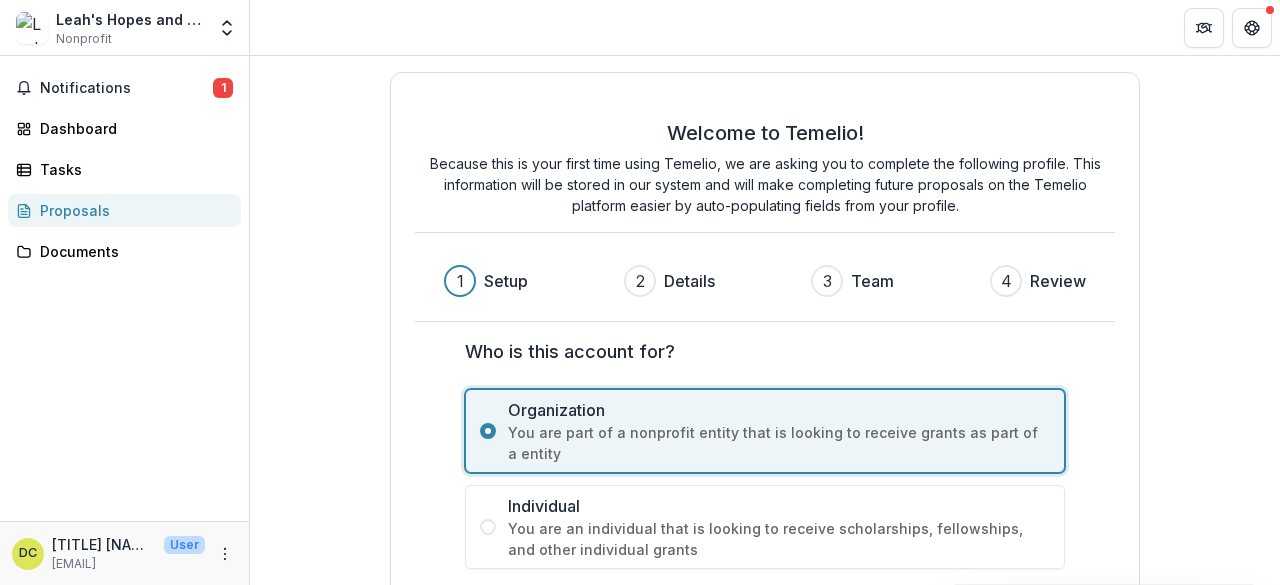 click on "Welcome to Temelio! Because this is your first time using Temelio, we are asking you to complete the following profile. This information will be stored in our system and will make completing future proposals on the Temelio platform easier by auto-populating fields from your profile. 1 Setup 2 Details 3 Team 4 Review Who is this account for? Organization You are part of a nonprofit entity that is looking to receive grants as part of a entity Individual You are an individual that is looking to receive scholarships, fellowships, and other individual grants Next" at bounding box center [765, 373] 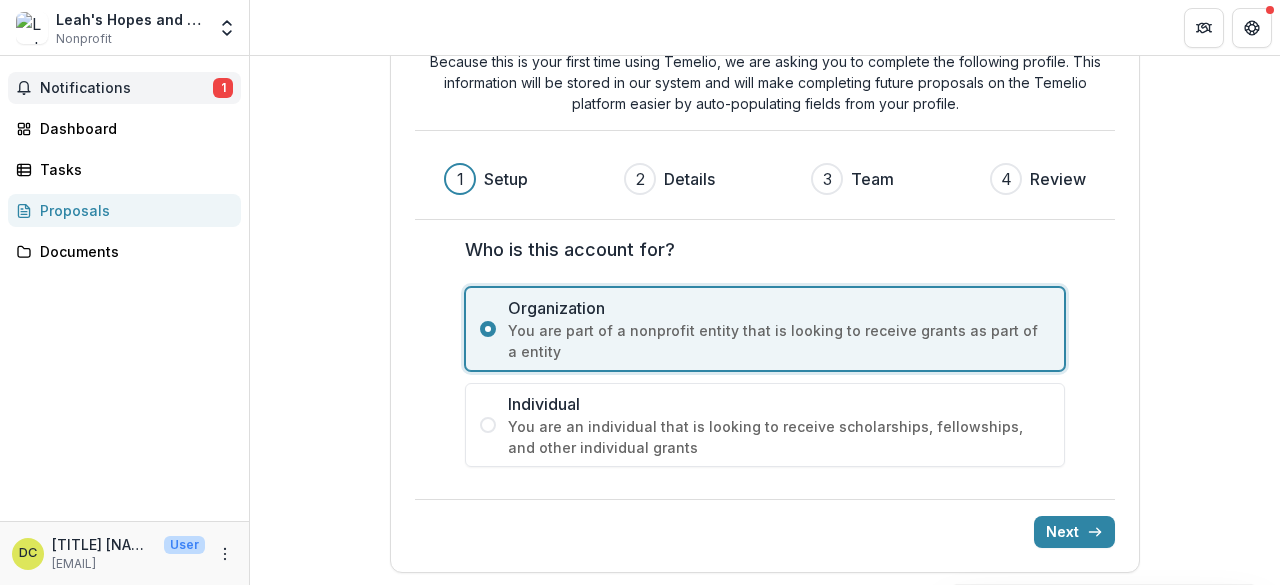 click on "Notifications" at bounding box center (126, 88) 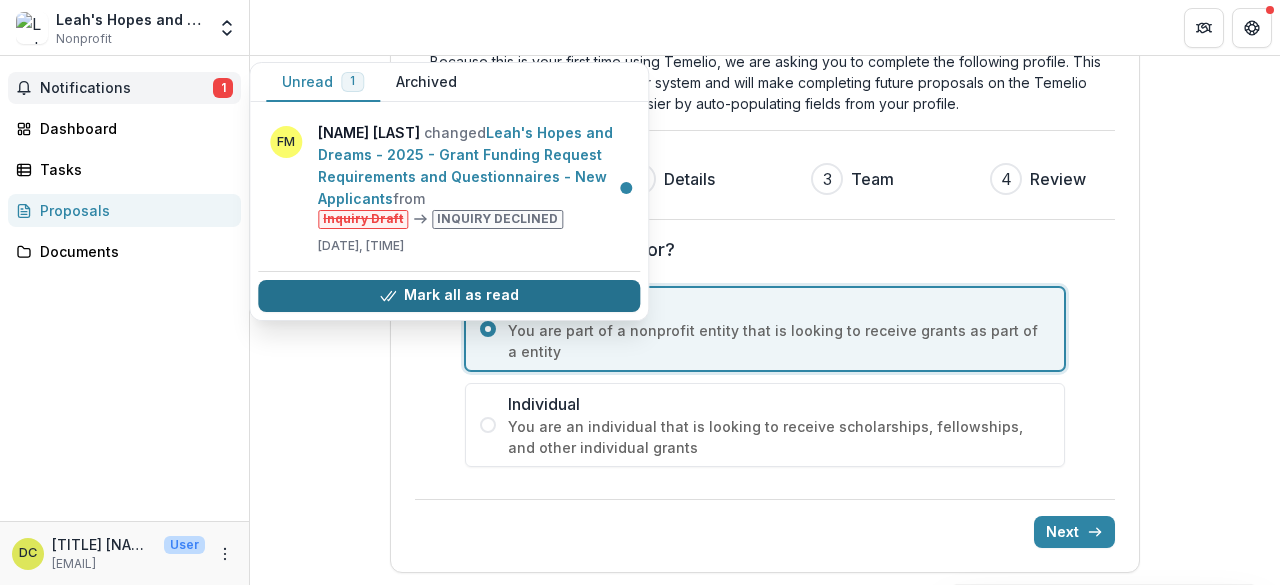 click on "Mark all as read" at bounding box center (449, 296) 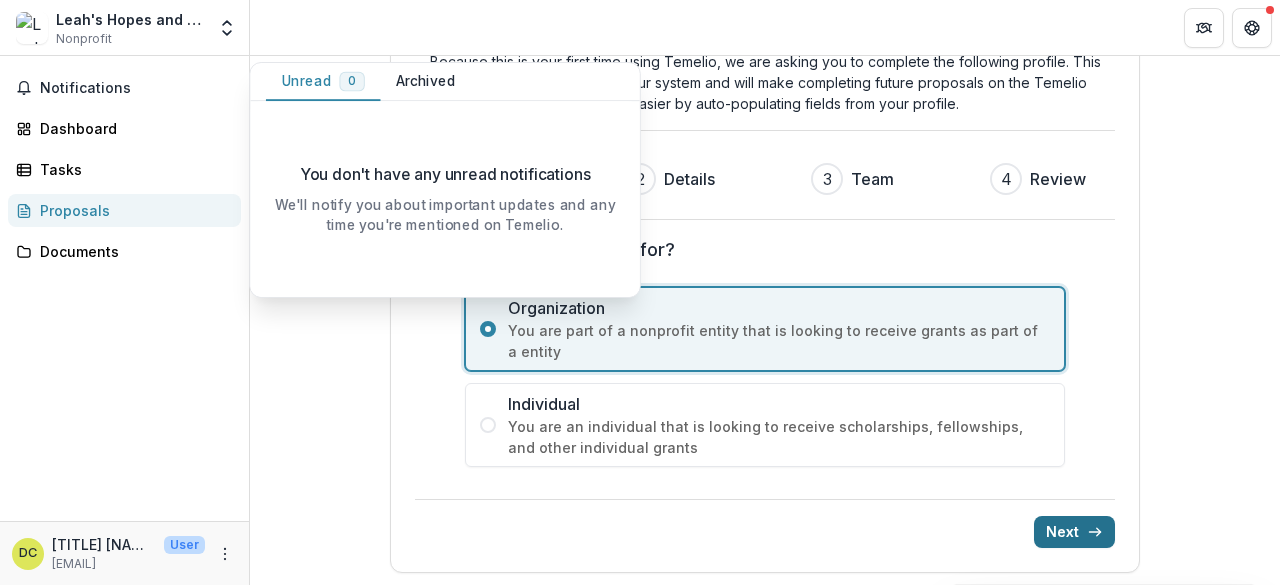 click on "Next" at bounding box center (1074, 532) 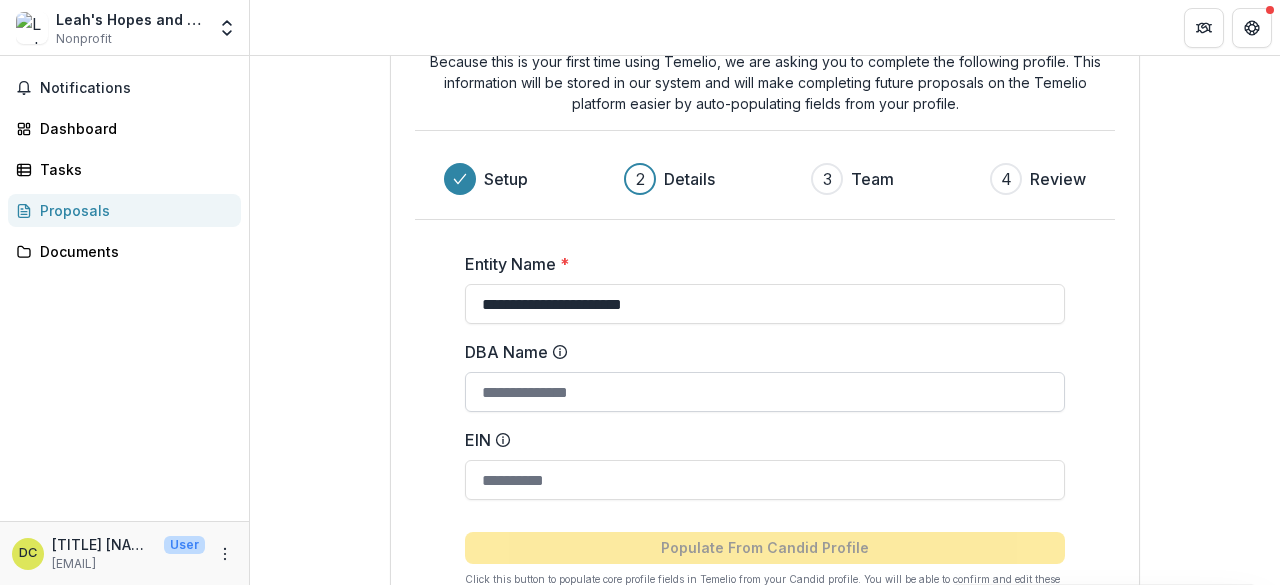 click on "DBA Name" at bounding box center (765, 392) 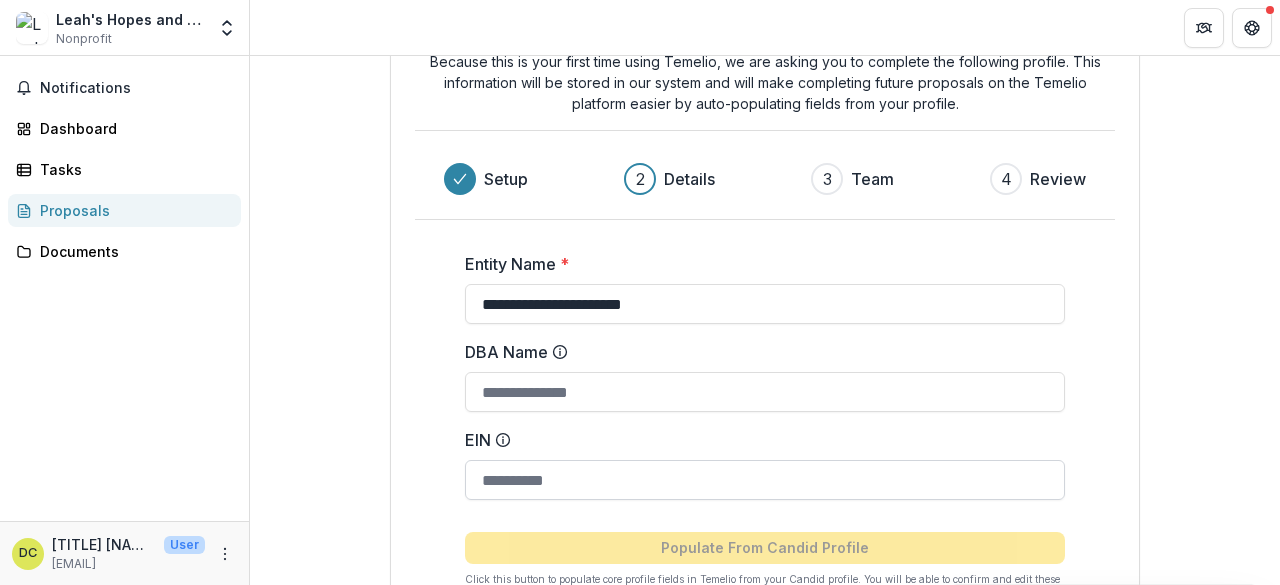 click on "EIN" at bounding box center [765, 480] 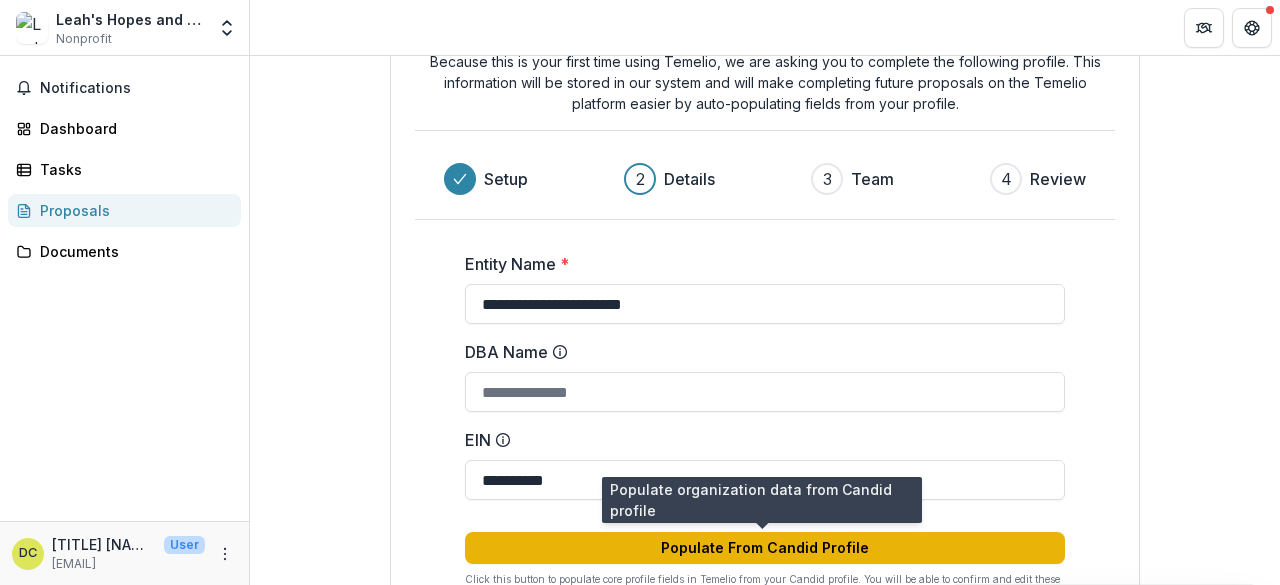 type on "**********" 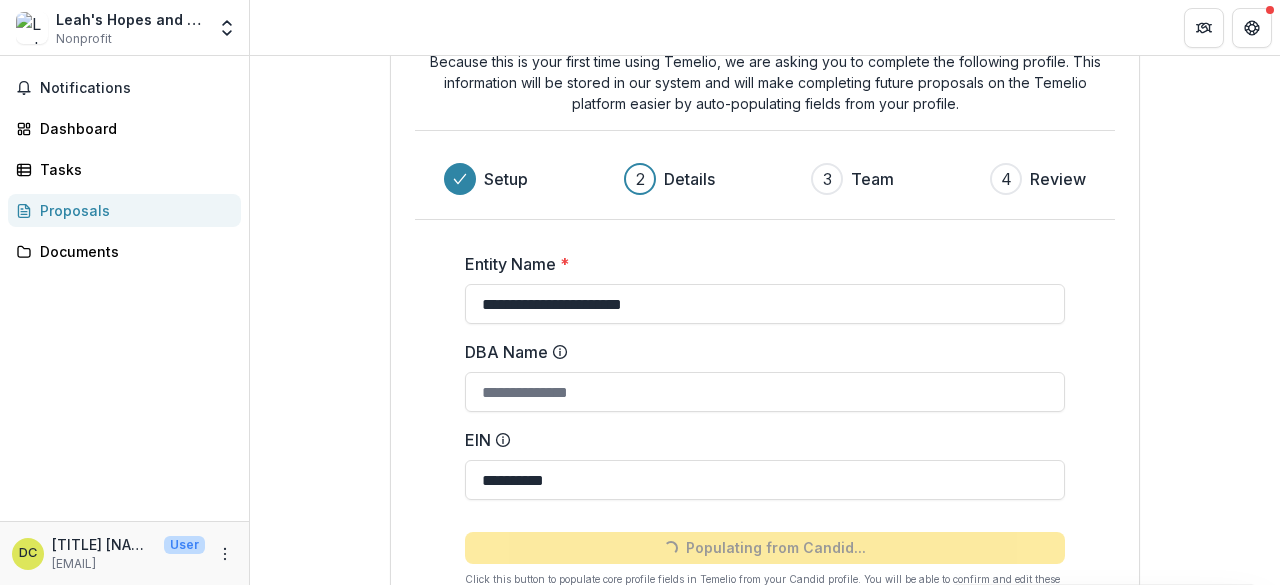 type on "**********" 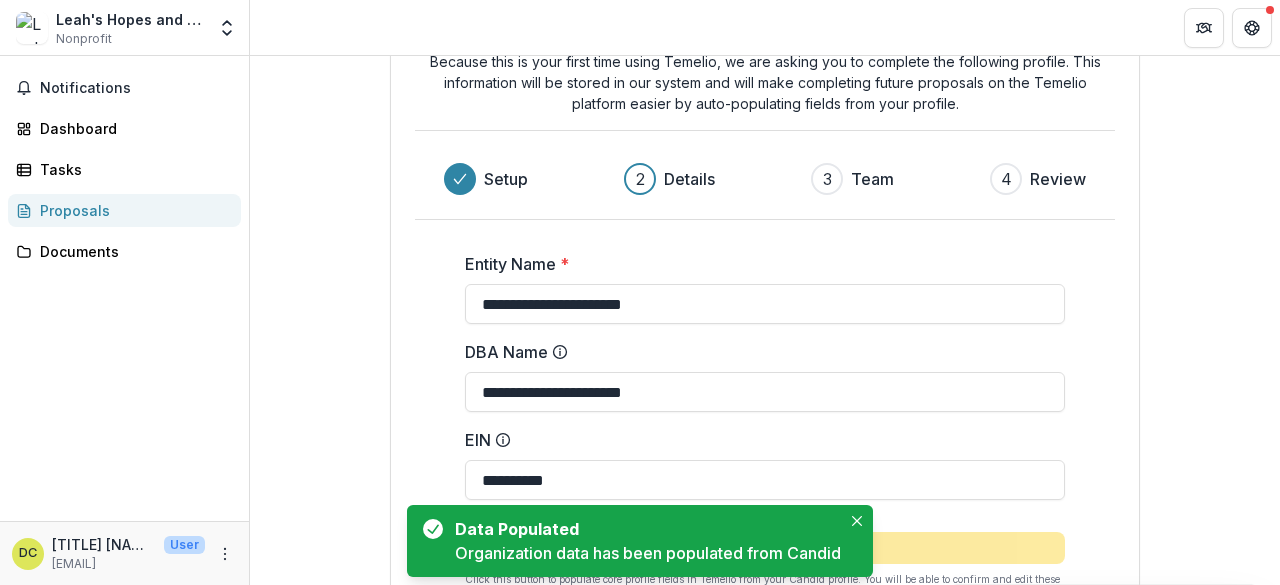 scroll, scrollTop: 238, scrollLeft: 0, axis: vertical 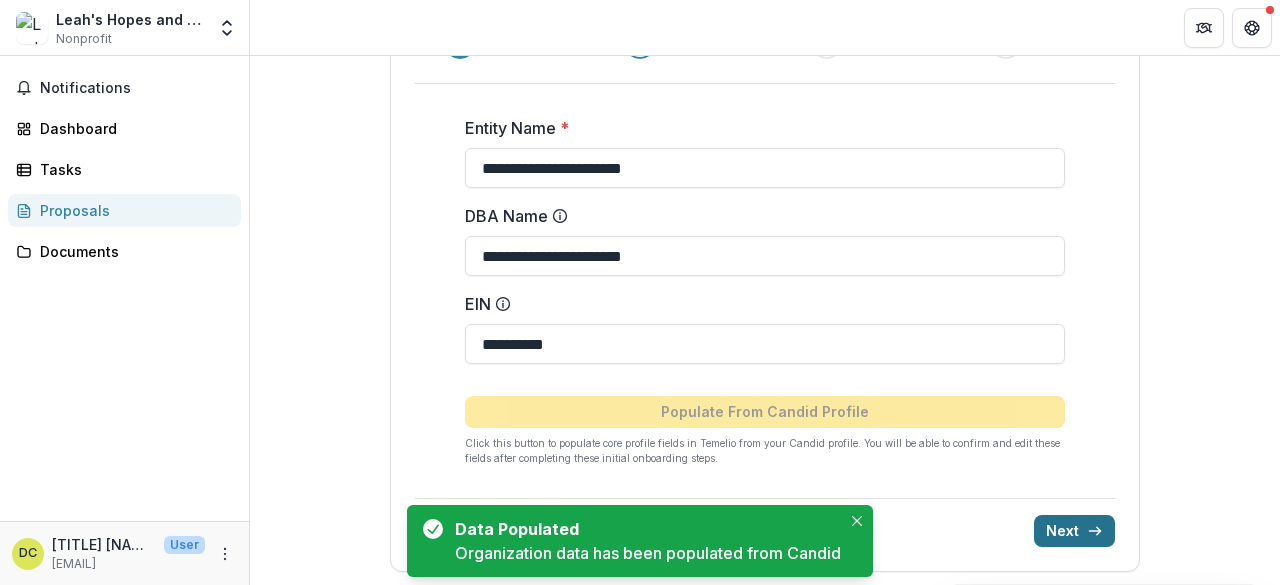 click on "Next" at bounding box center (1074, 531) 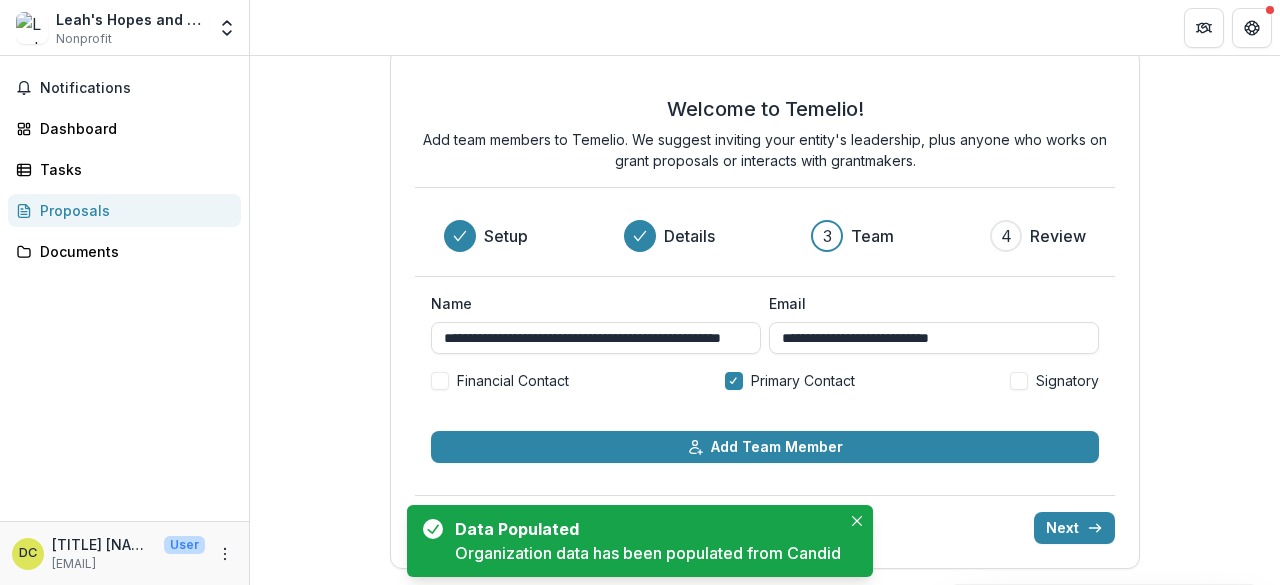 scroll, scrollTop: 21, scrollLeft: 0, axis: vertical 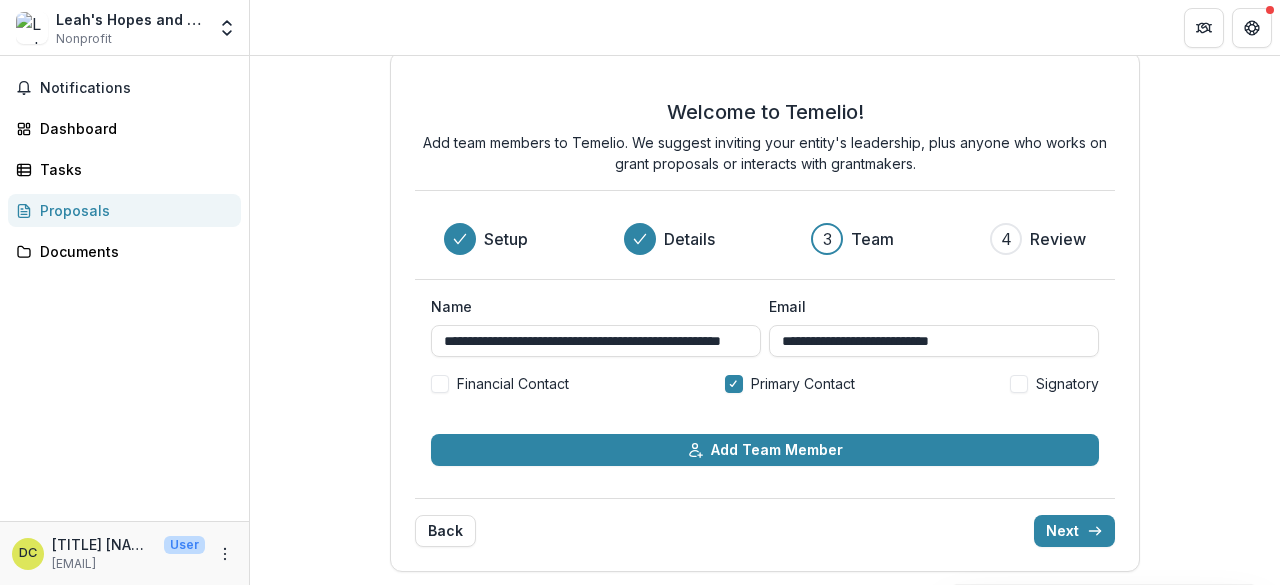 drag, startPoint x: 604, startPoint y: 338, endPoint x: 1001, endPoint y: 315, distance: 397.66568 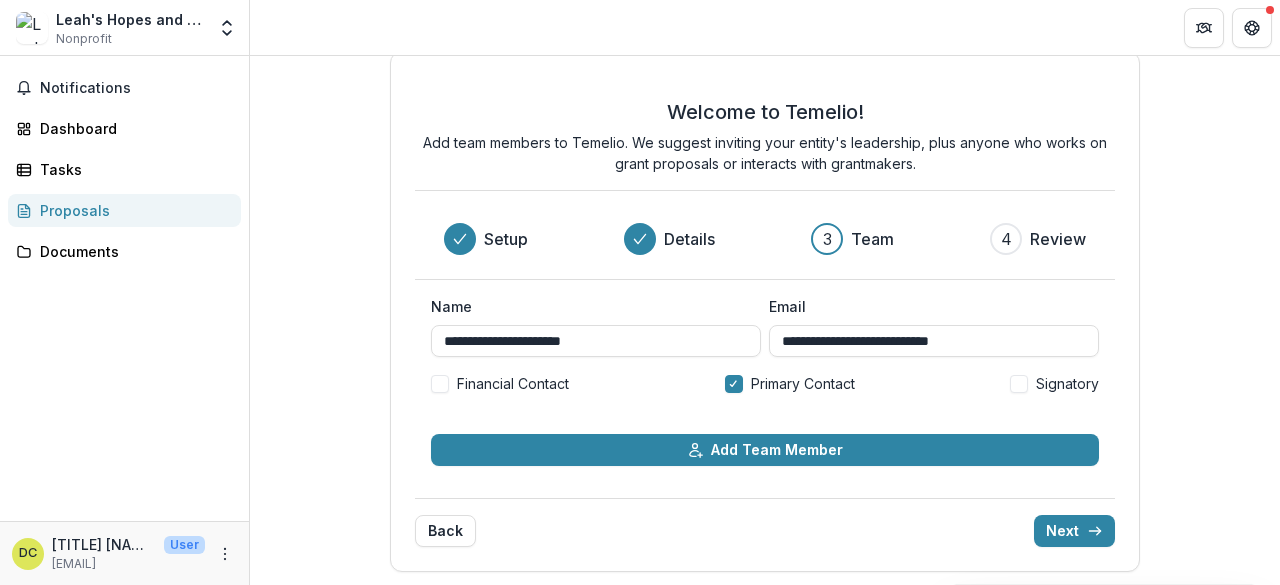 scroll, scrollTop: 0, scrollLeft: 0, axis: both 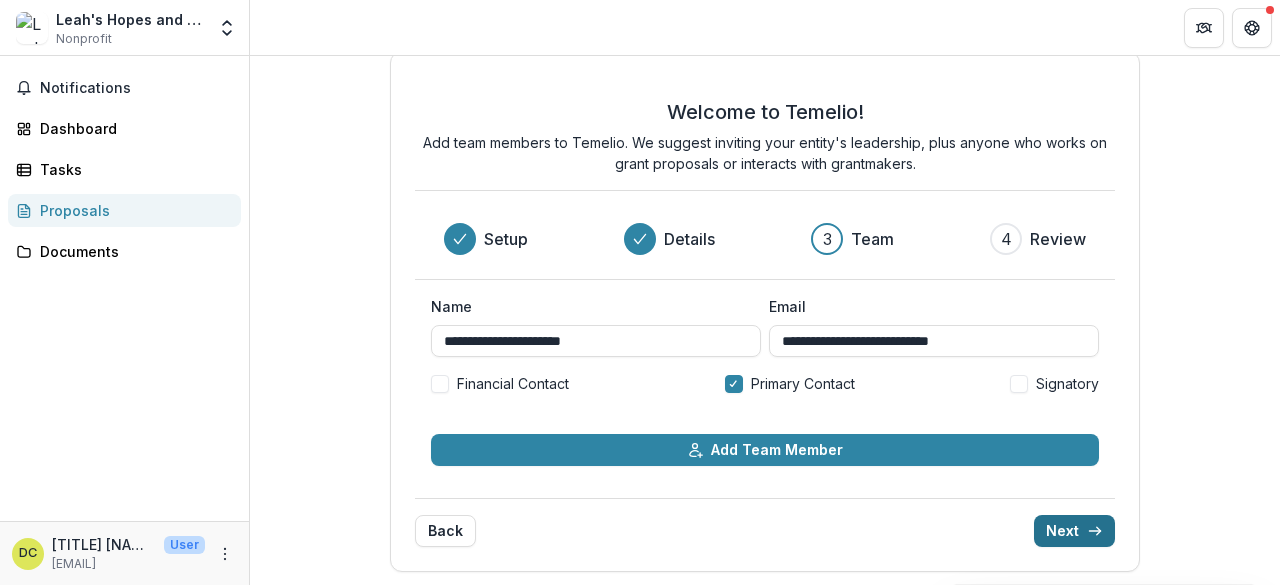 type on "**********" 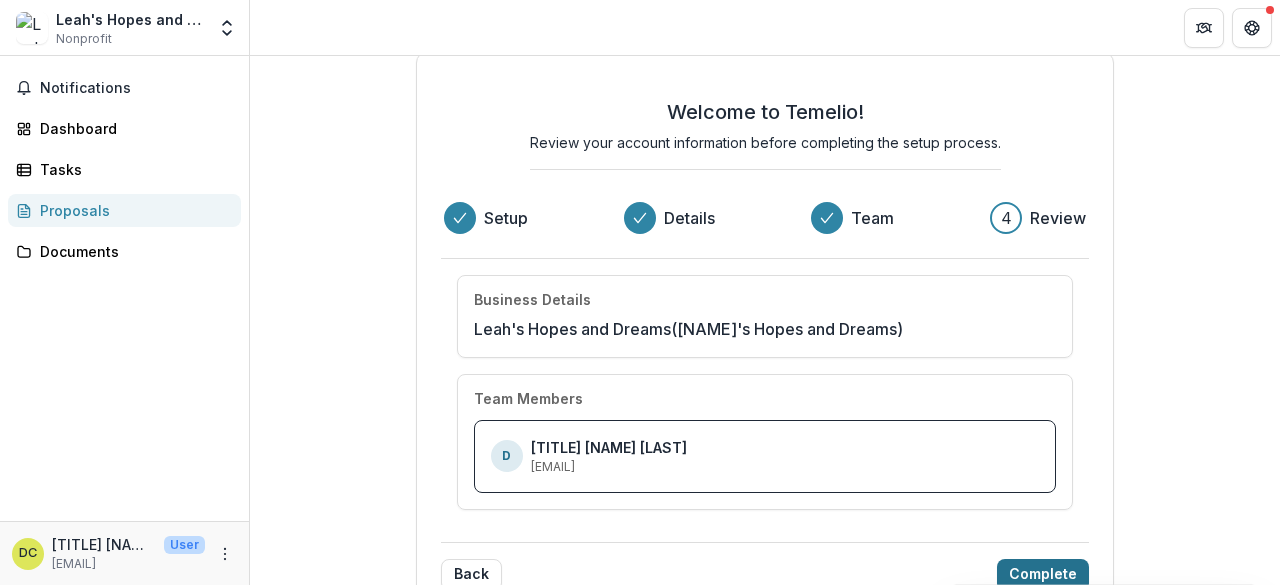 click on "Complete" at bounding box center [1043, 575] 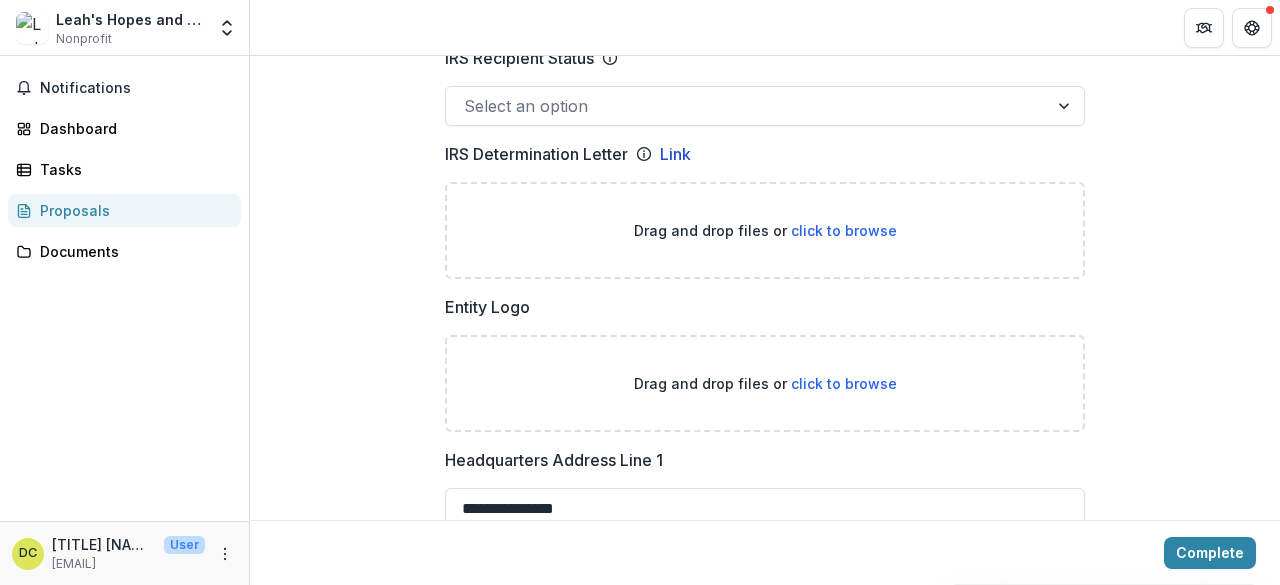 scroll, scrollTop: 1128, scrollLeft: 0, axis: vertical 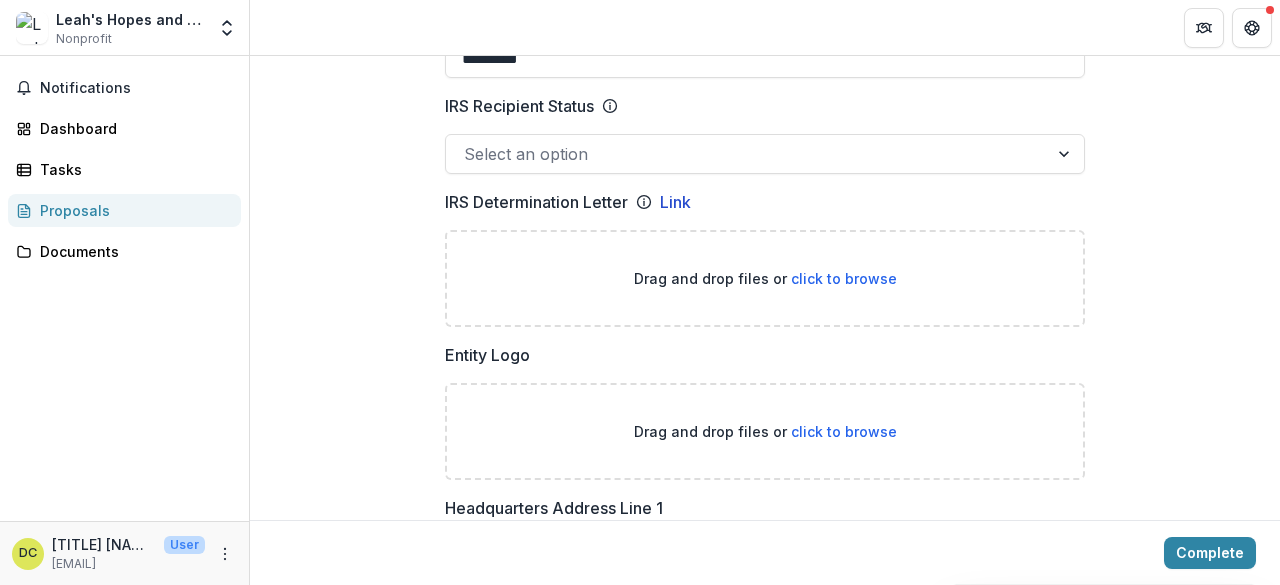 click on "click to browse" at bounding box center [844, 278] 